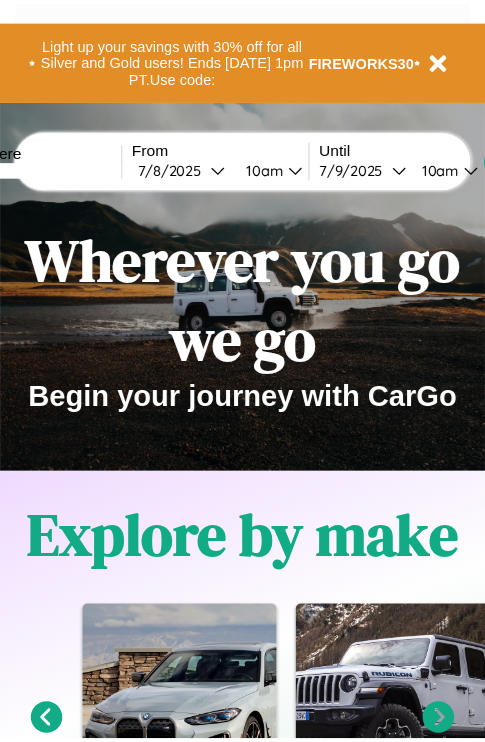 scroll, scrollTop: 0, scrollLeft: 0, axis: both 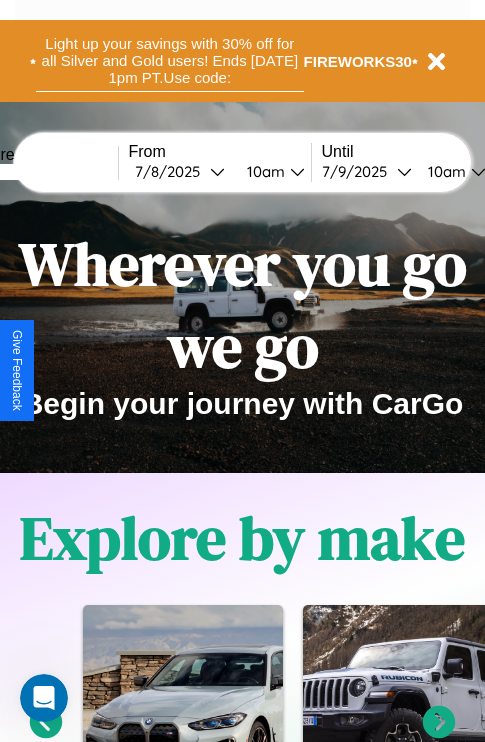 click on "Light up your savings with 30% off for all Silver and Gold users! Ends [DATE] 1pm PT.  Use code:" at bounding box center [170, 61] 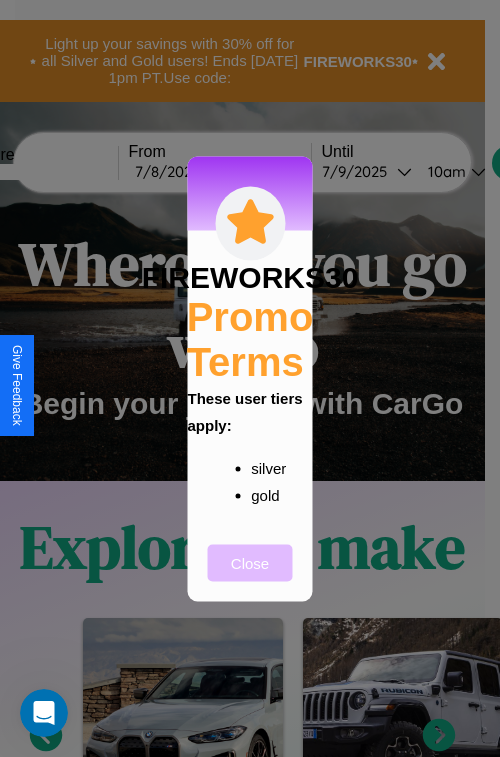 click on "Close" at bounding box center (250, 562) 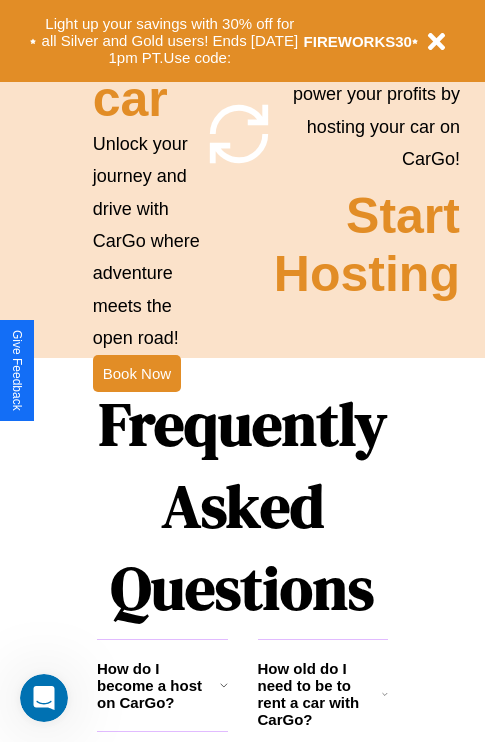 scroll, scrollTop: 1947, scrollLeft: 0, axis: vertical 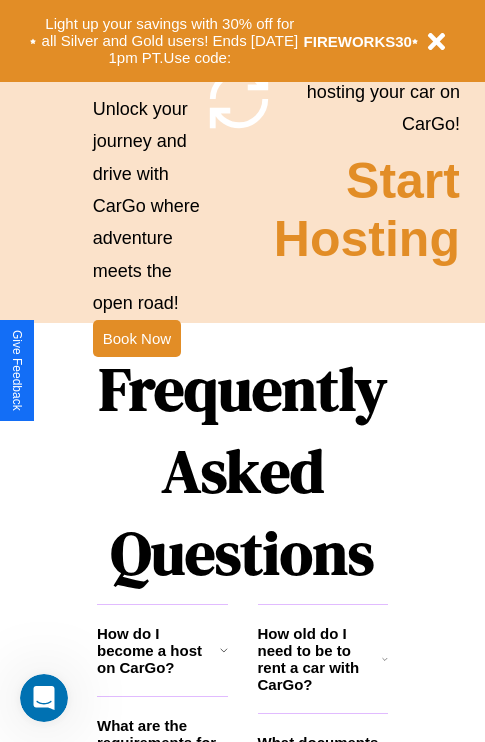 click on "Frequently Asked Questions" at bounding box center (242, 471) 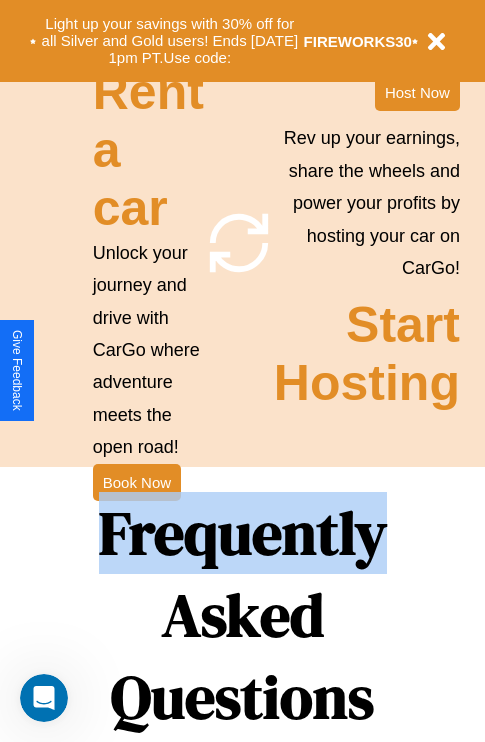 scroll, scrollTop: 0, scrollLeft: 0, axis: both 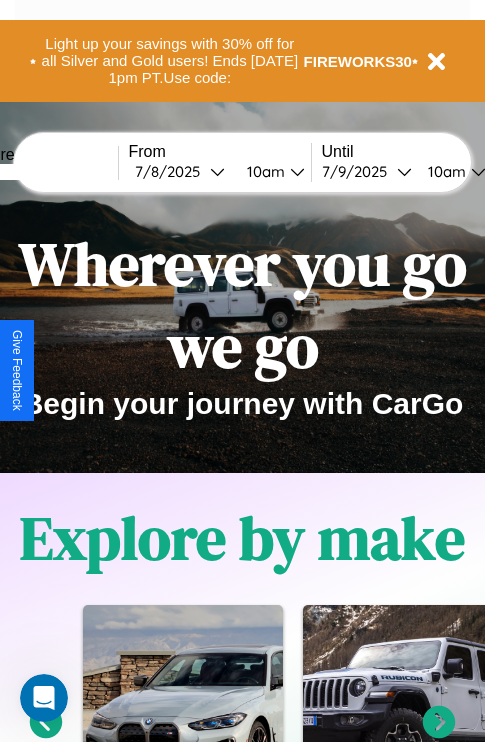 click at bounding box center [43, 172] 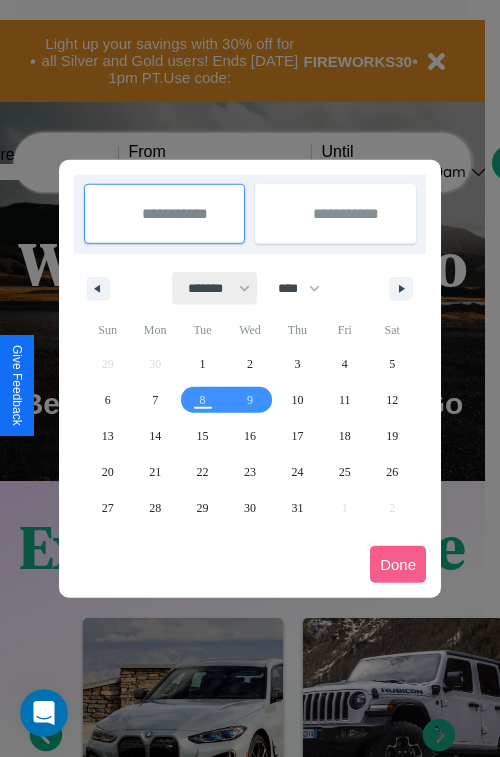click on "******* ******** ***** ***** *** **** **** ****** ********* ******* ******** ********" at bounding box center [215, 288] 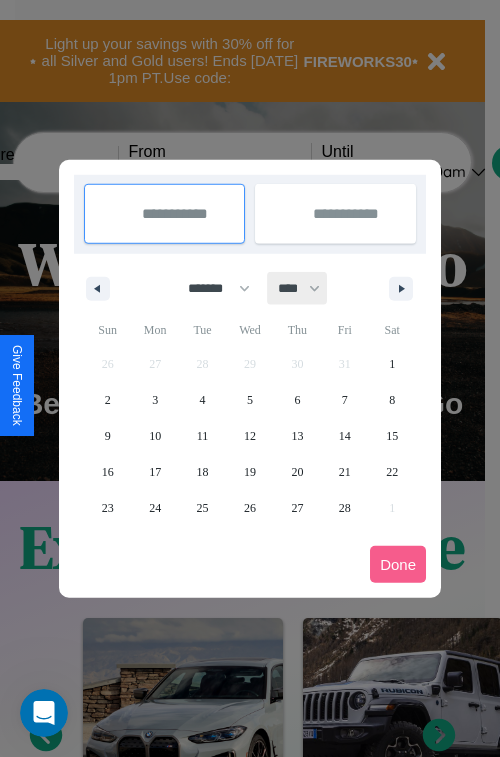 click on "**** **** **** **** **** **** **** **** **** **** **** **** **** **** **** **** **** **** **** **** **** **** **** **** **** **** **** **** **** **** **** **** **** **** **** **** **** **** **** **** **** **** **** **** **** **** **** **** **** **** **** **** **** **** **** **** **** **** **** **** **** **** **** **** **** **** **** **** **** **** **** **** **** **** **** **** **** **** **** **** **** **** **** **** **** **** **** **** **** **** **** **** **** **** **** **** **** **** **** **** **** **** **** **** **** **** **** **** **** **** **** **** **** **** **** **** **** **** **** **** ****" at bounding box center [298, 288] 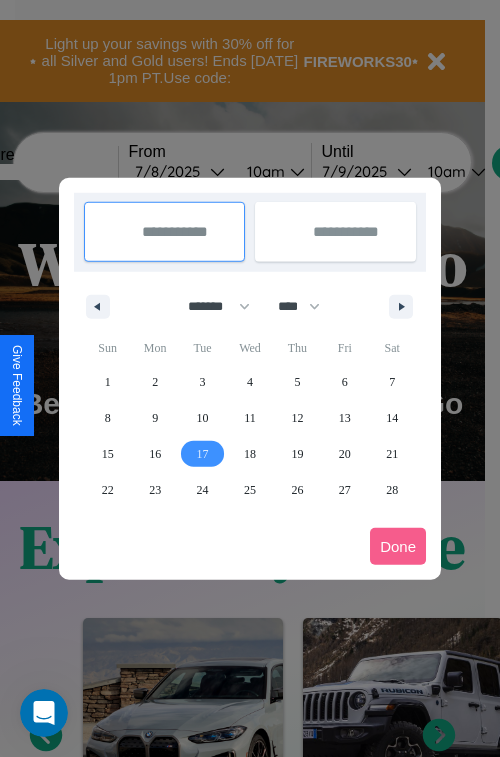 click on "17" at bounding box center (203, 454) 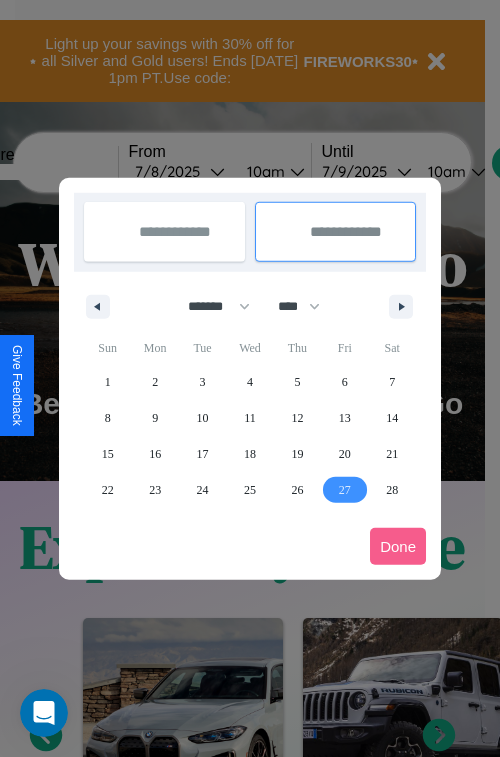 click on "27" at bounding box center (345, 490) 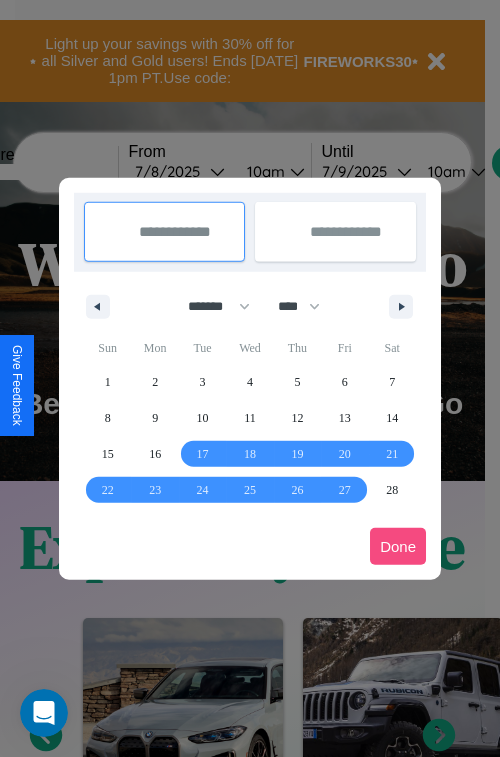 click on "Done" at bounding box center (398, 546) 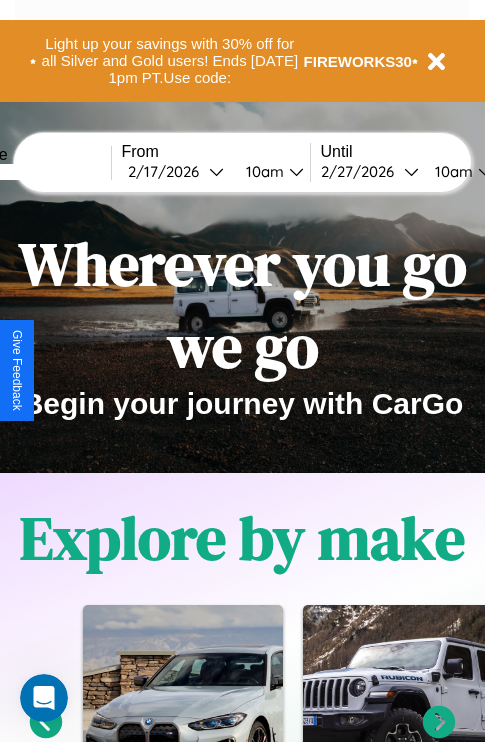click on "10am" at bounding box center (262, 171) 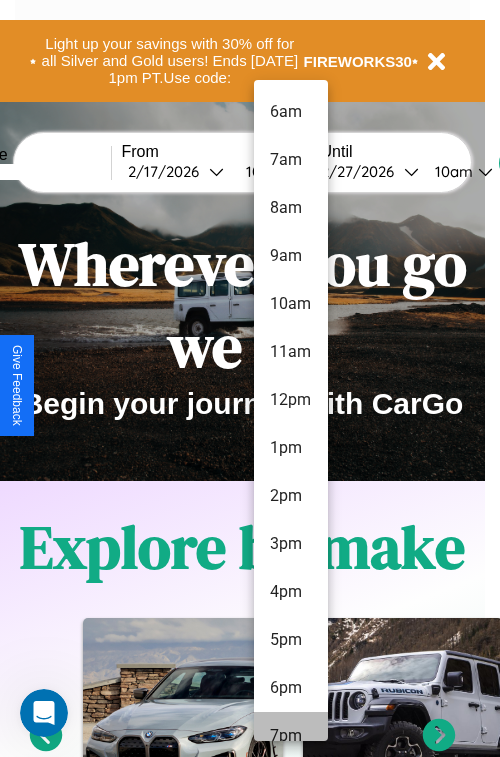click on "7pm" at bounding box center (291, 736) 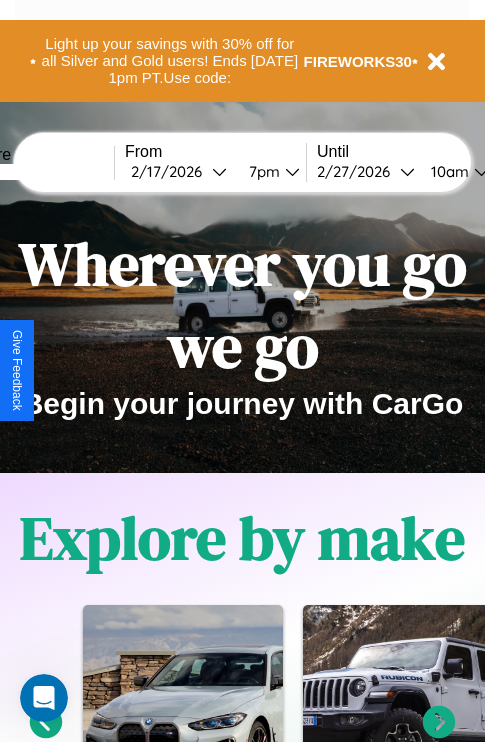 click on "10am" at bounding box center (447, 171) 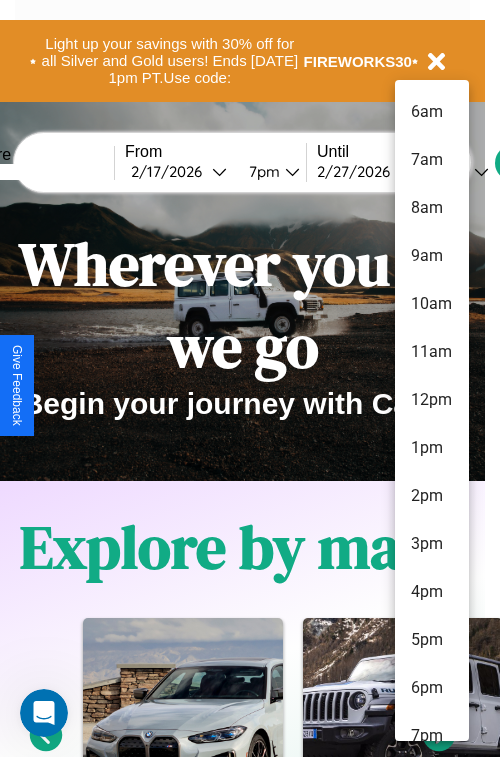 click on "3pm" at bounding box center [432, 544] 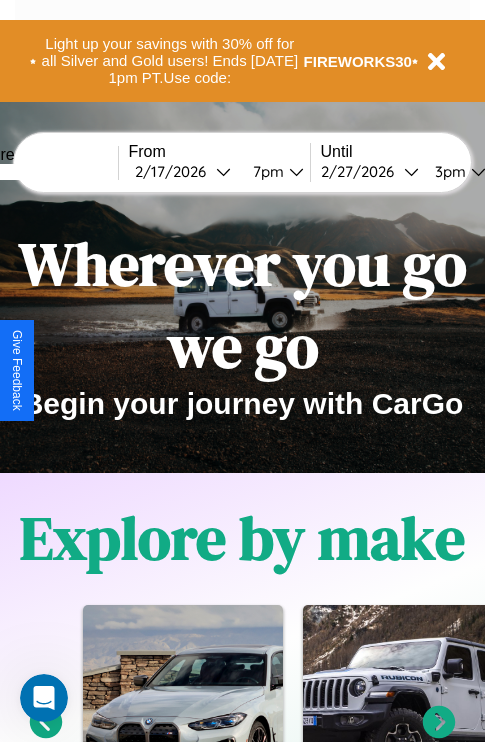 scroll, scrollTop: 0, scrollLeft: 68, axis: horizontal 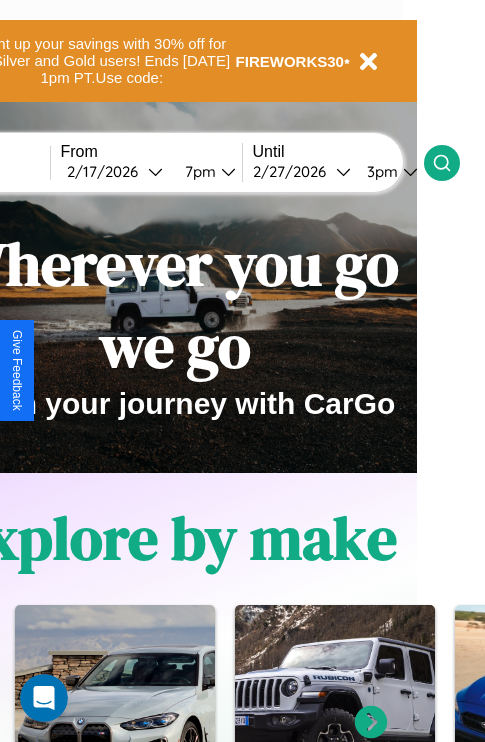 click 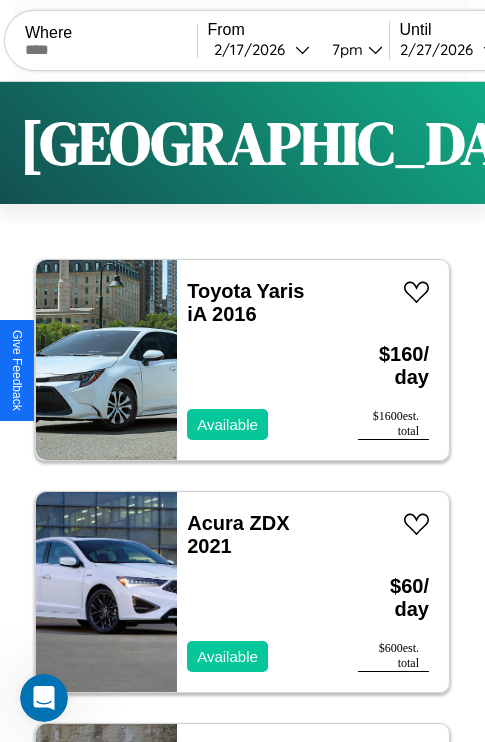 scroll, scrollTop: 95, scrollLeft: 0, axis: vertical 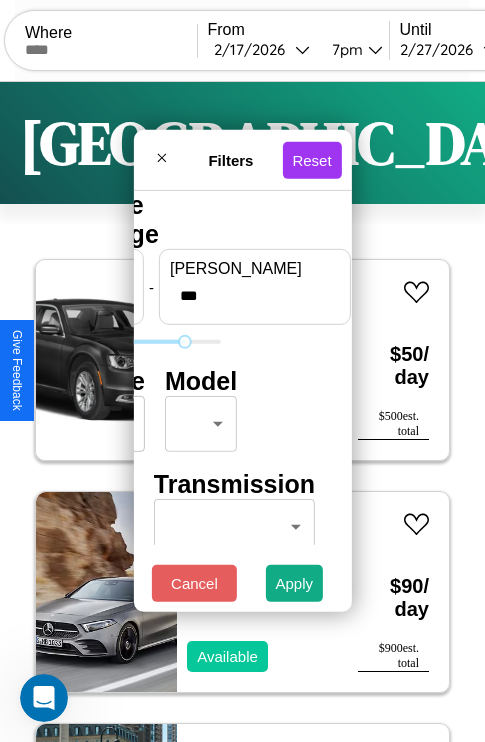 type on "***" 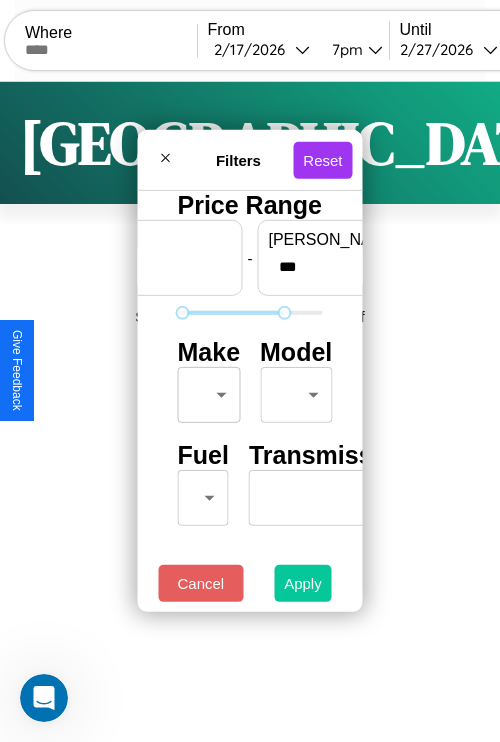 type on "**" 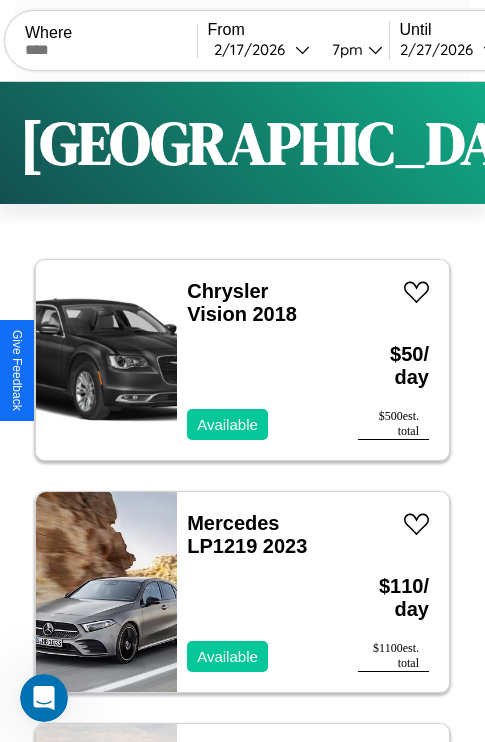 scroll, scrollTop: 89, scrollLeft: 0, axis: vertical 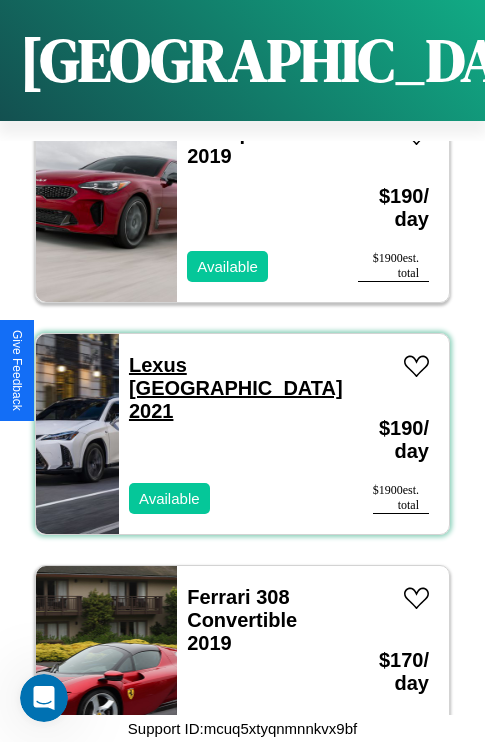 click on "Lexus   [GEOGRAPHIC_DATA]   2021" at bounding box center (236, 388) 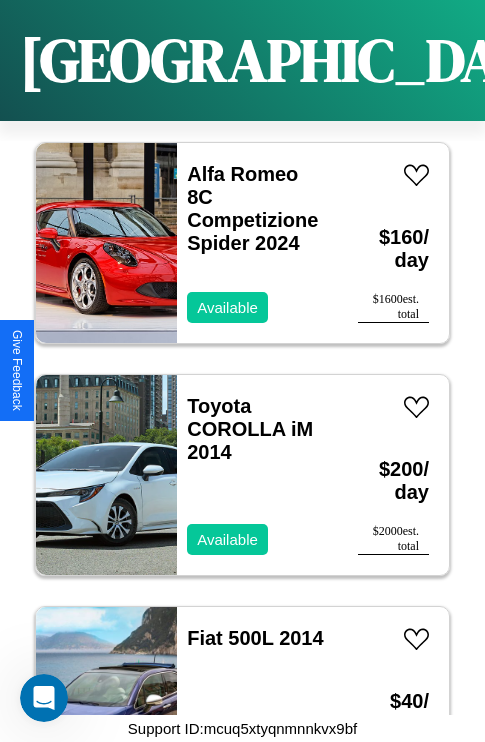 scroll, scrollTop: 9123, scrollLeft: 0, axis: vertical 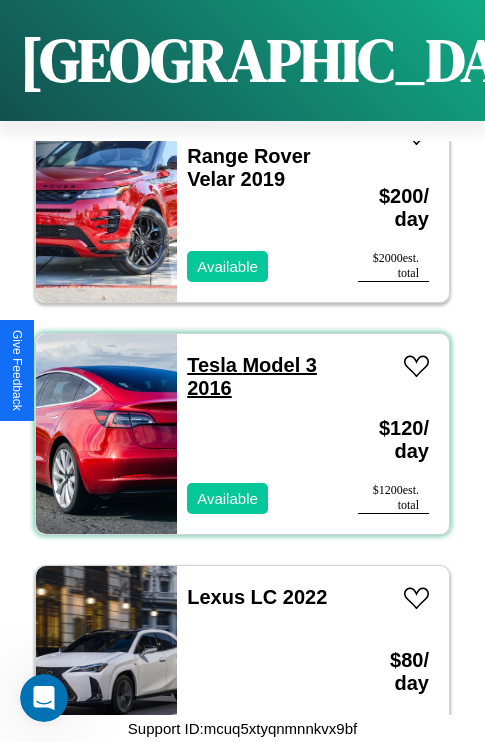 click on "Tesla   Model 3   2016" at bounding box center (252, 376) 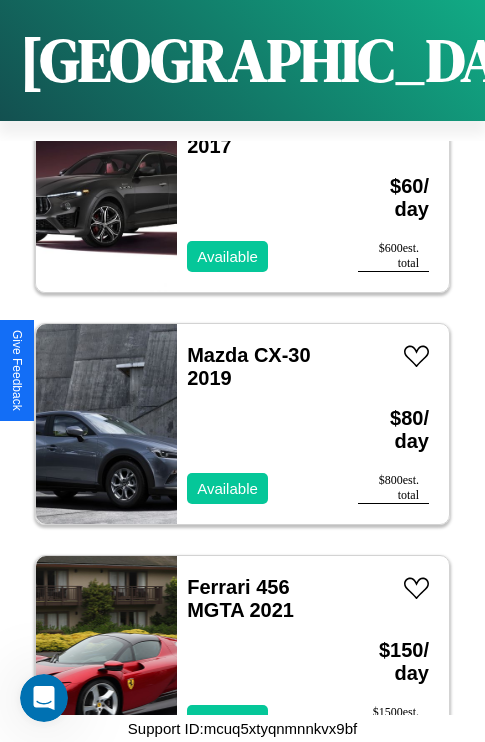 scroll, scrollTop: 7731, scrollLeft: 0, axis: vertical 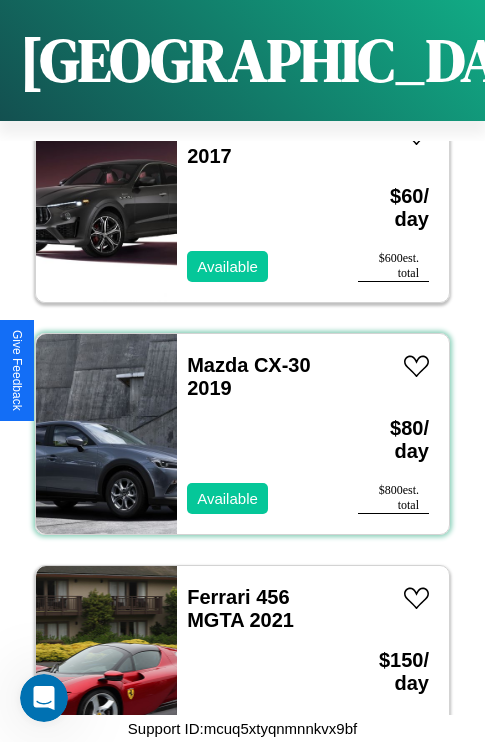 click on "Mazda   CX-30   2019 Available" at bounding box center [257, 434] 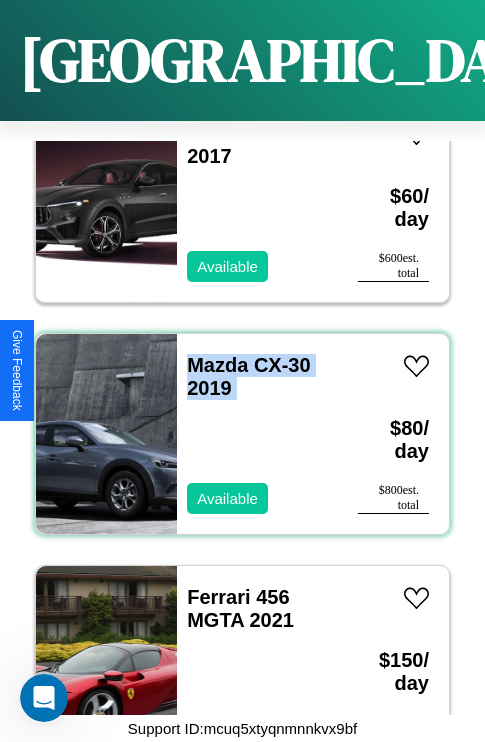click on "Mazda   CX-30   2019 Available" at bounding box center (257, 434) 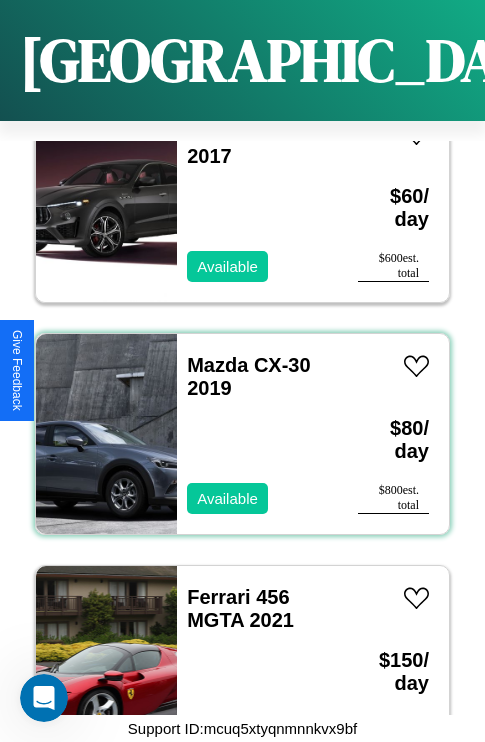click on "Mazda   CX-30   2019 Available" at bounding box center [257, 434] 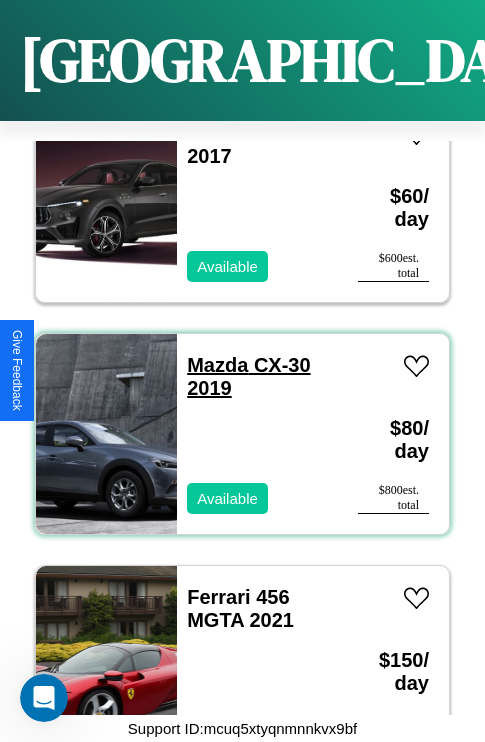 click on "Mazda   CX-30   2019" at bounding box center [248, 376] 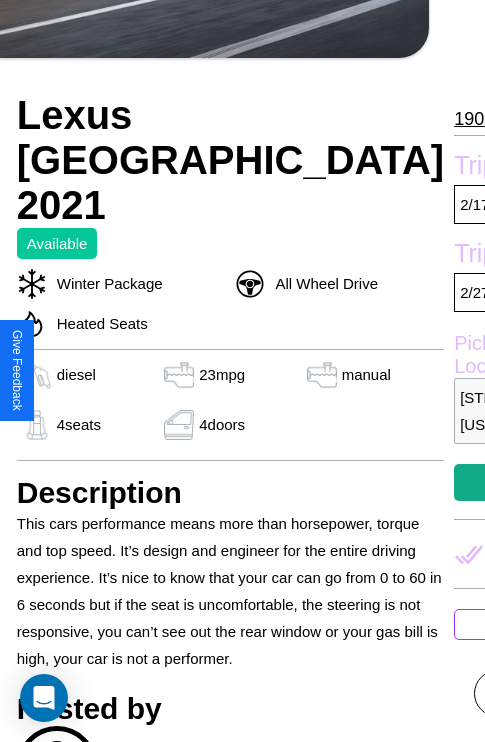 scroll, scrollTop: 499, scrollLeft: 72, axis: both 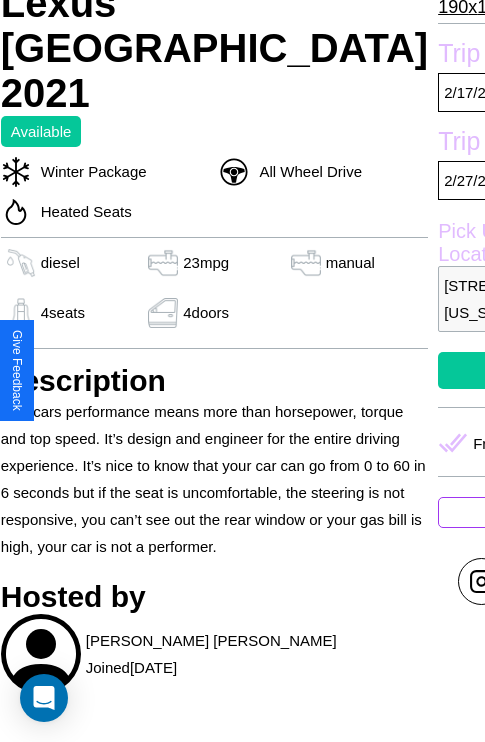 click on "Checkout" at bounding box center [552, 370] 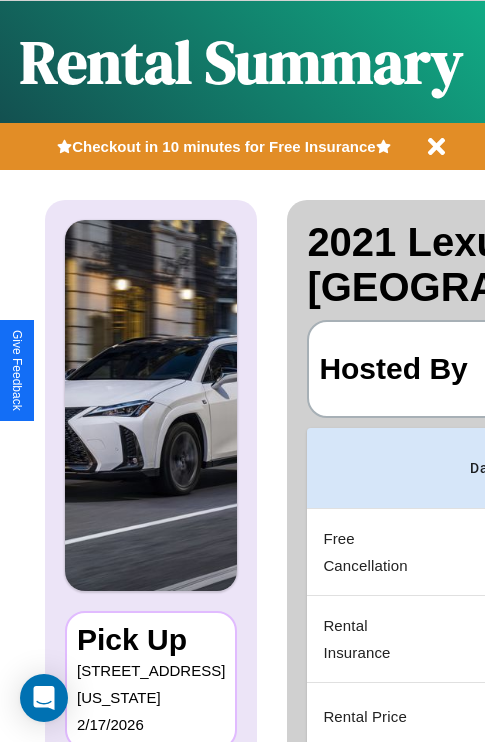 scroll, scrollTop: 0, scrollLeft: 387, axis: horizontal 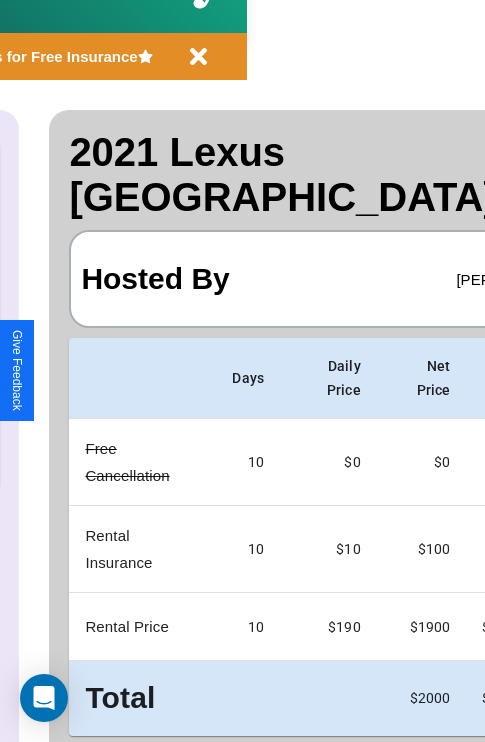 click on "Back" at bounding box center (166, 784) 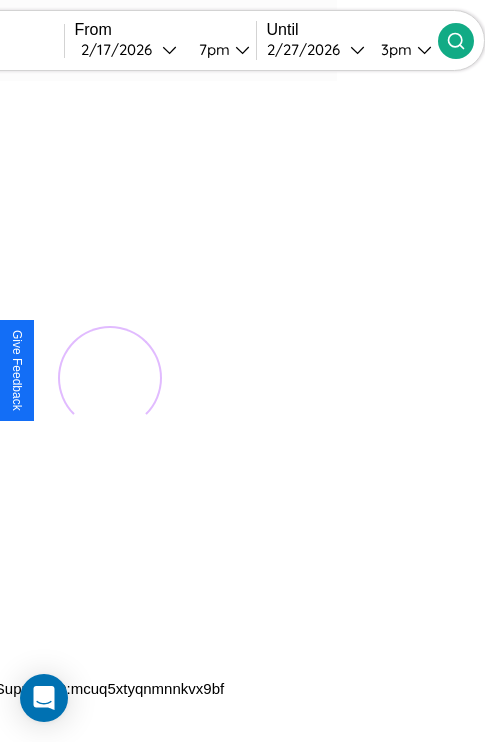 scroll, scrollTop: 0, scrollLeft: 0, axis: both 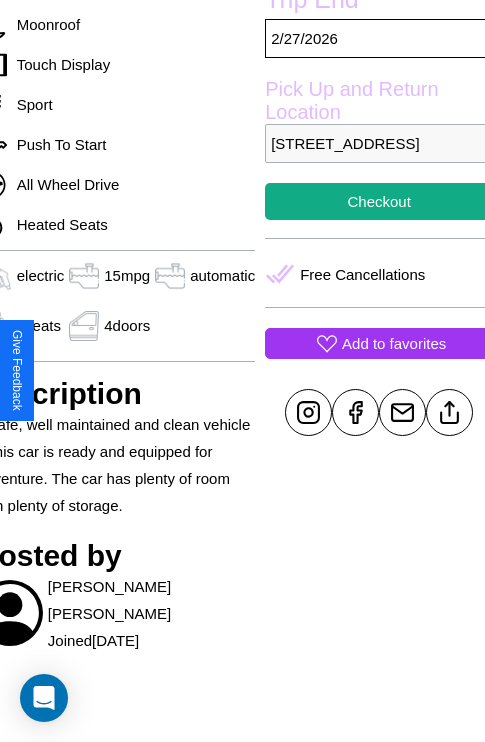 click on "Add to favorites" at bounding box center [394, 343] 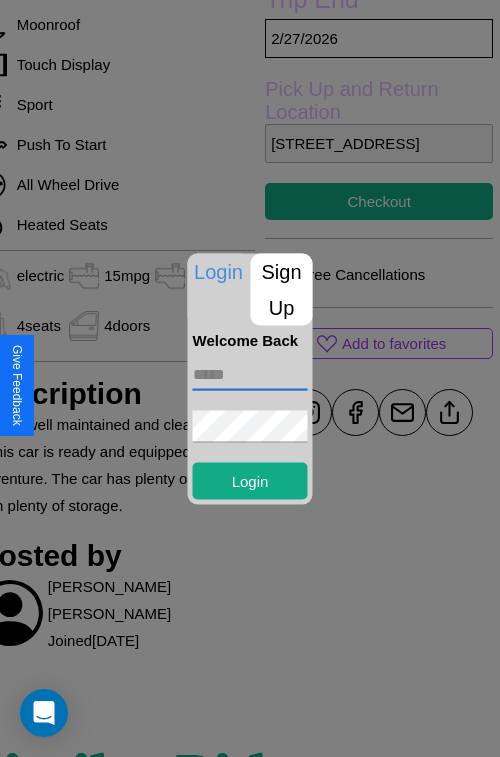 click at bounding box center (250, 374) 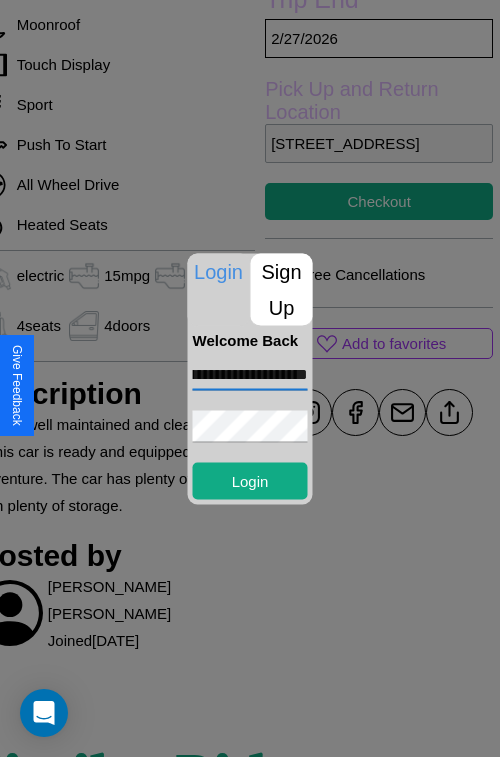 scroll, scrollTop: 0, scrollLeft: 80, axis: horizontal 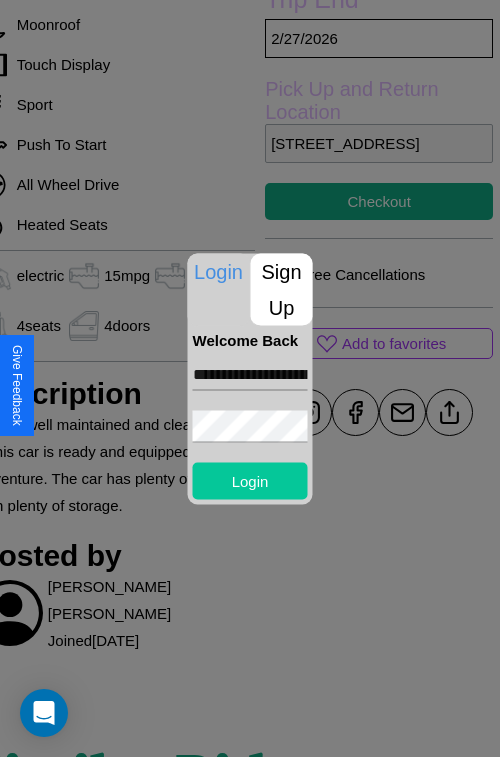 click on "Login" at bounding box center [250, 480] 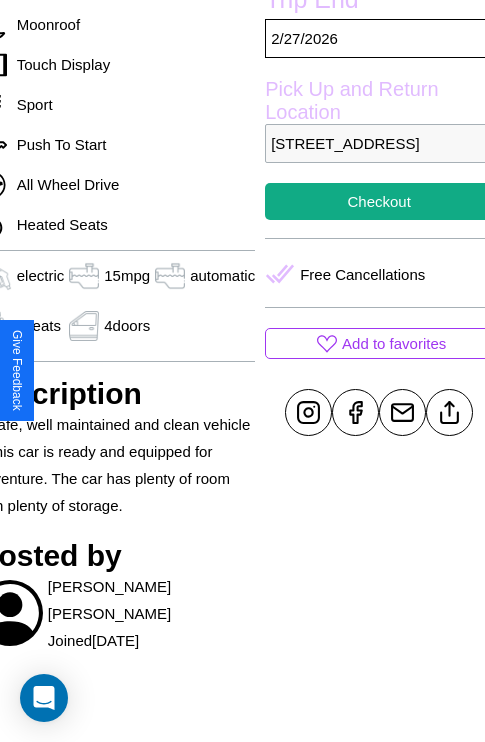 scroll, scrollTop: 550, scrollLeft: 96, axis: both 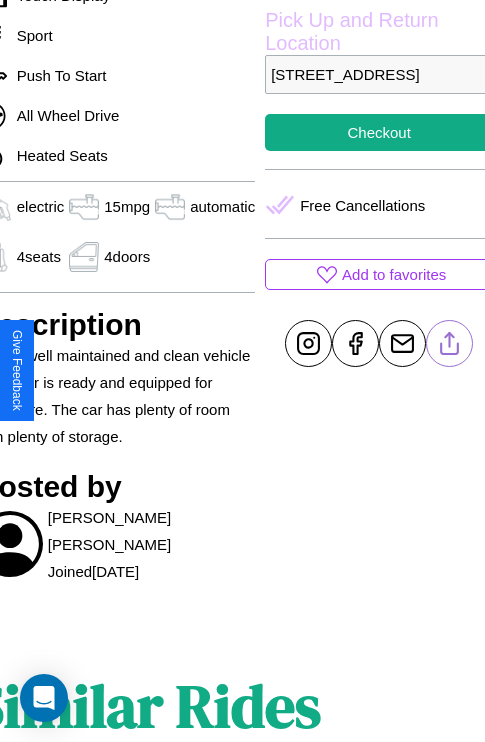 click 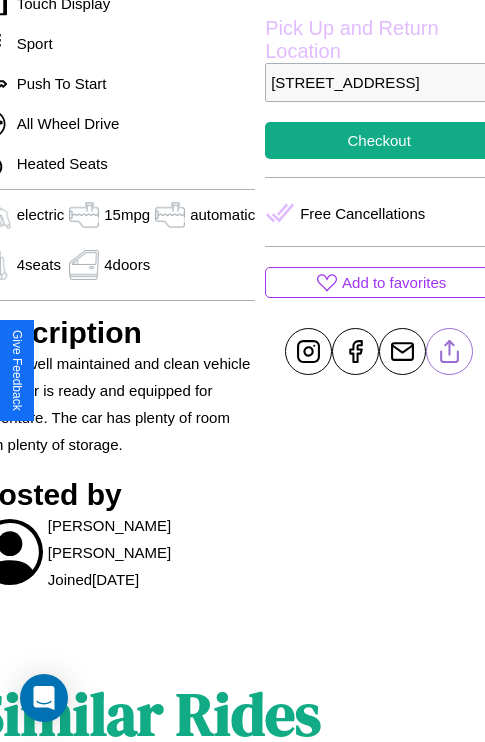 scroll, scrollTop: 408, scrollLeft: 96, axis: both 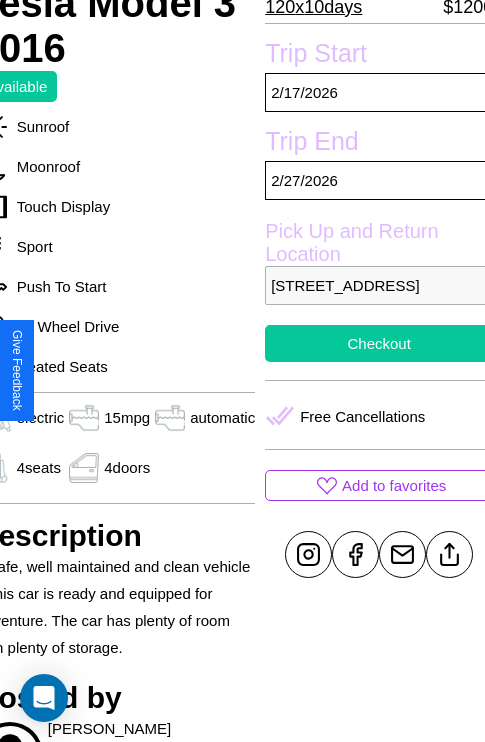 click on "Checkout" at bounding box center [379, 343] 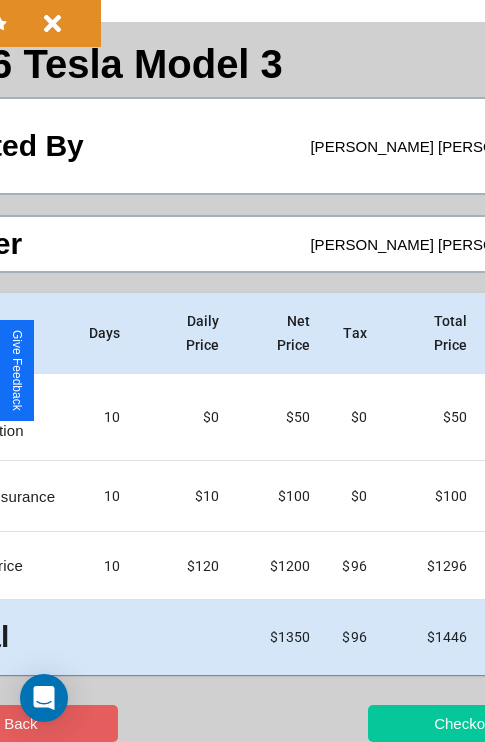 click on "Checkout" at bounding box center [465, 723] 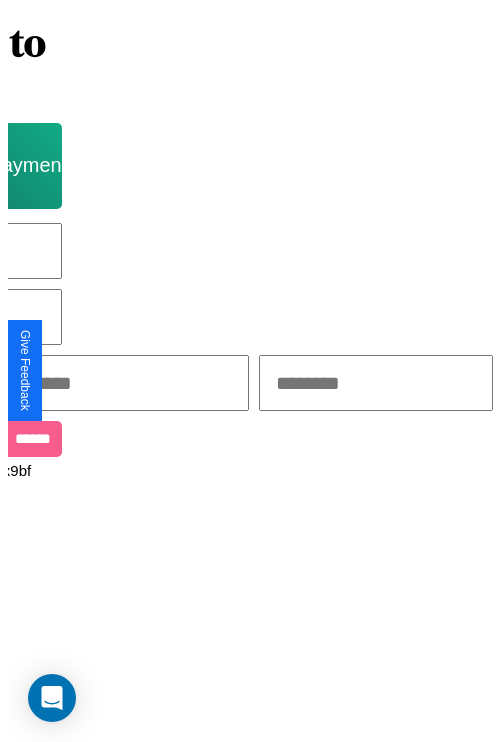 scroll, scrollTop: 0, scrollLeft: 0, axis: both 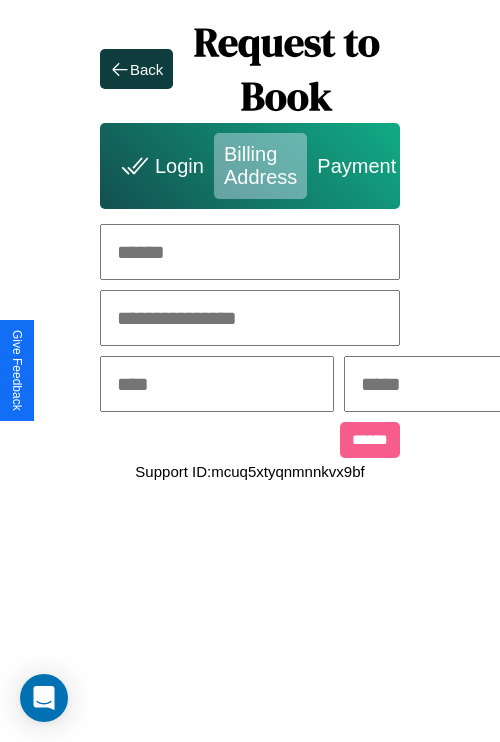 click at bounding box center (250, 252) 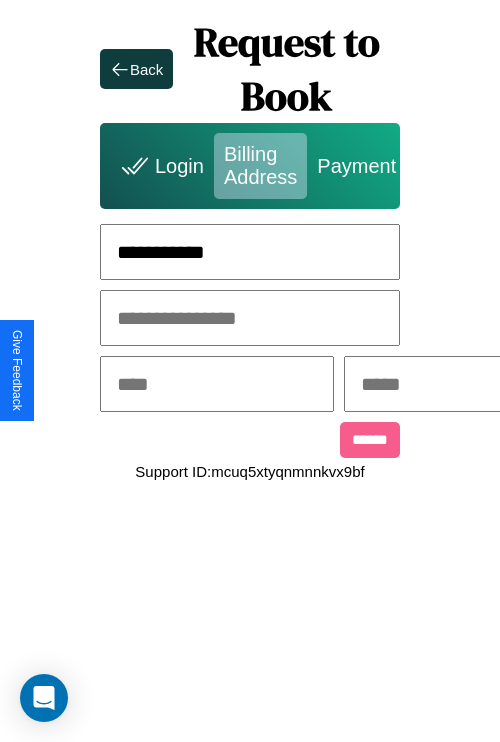 type on "**********" 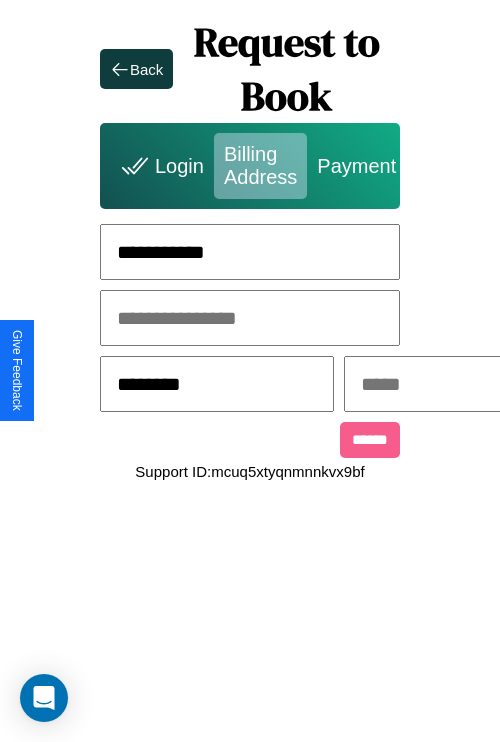 type on "********" 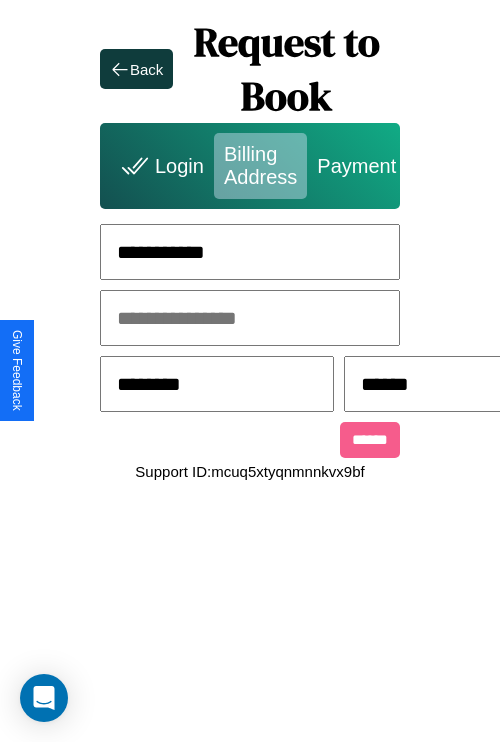 scroll, scrollTop: 0, scrollLeft: 517, axis: horizontal 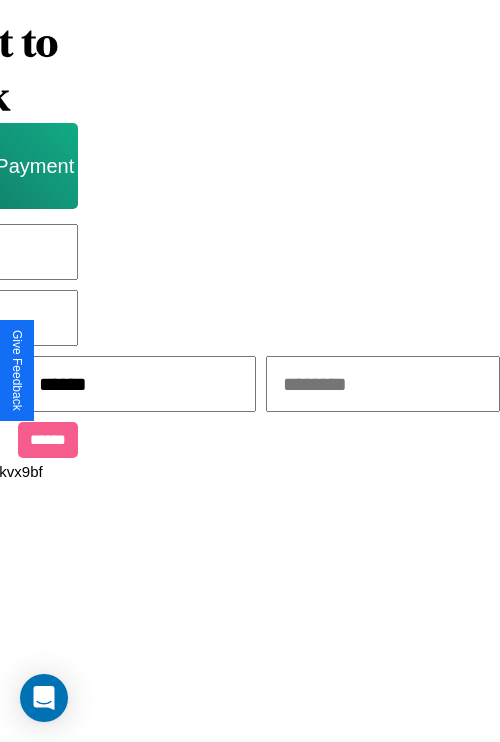 type on "******" 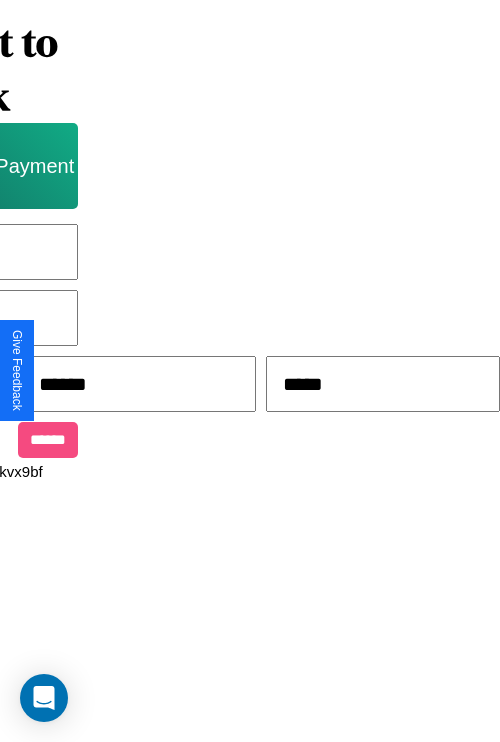 type on "*****" 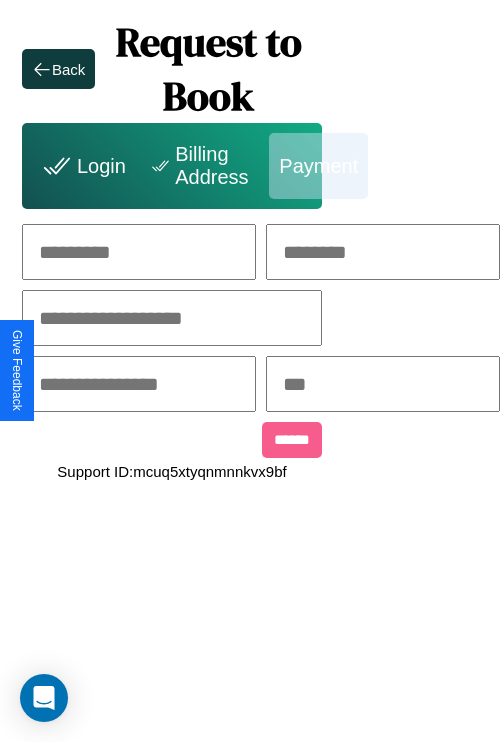 click at bounding box center [139, 252] 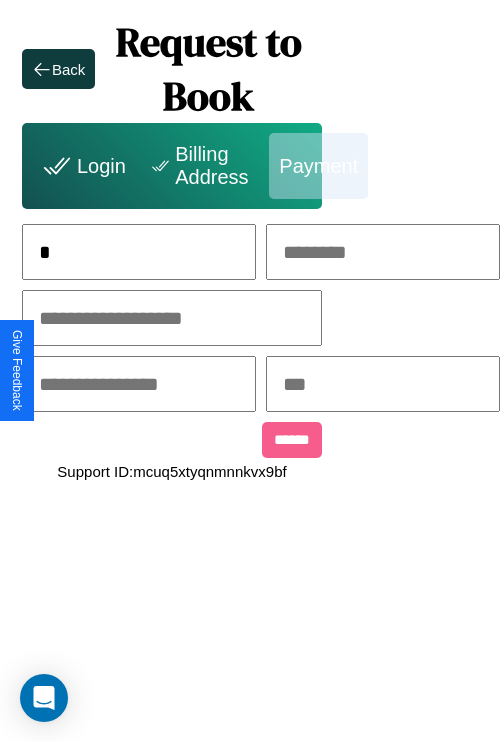 scroll, scrollTop: 0, scrollLeft: 131, axis: horizontal 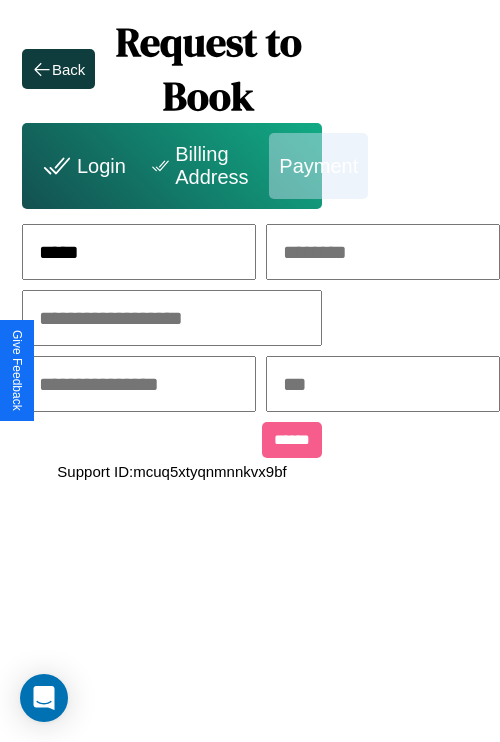 type on "*****" 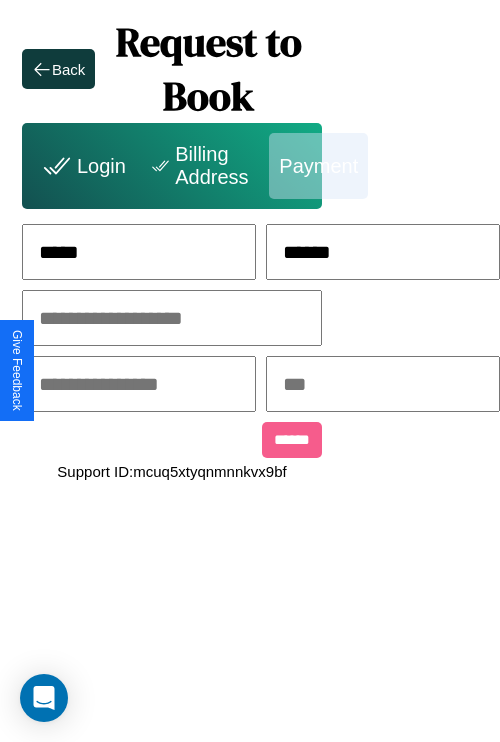 type on "******" 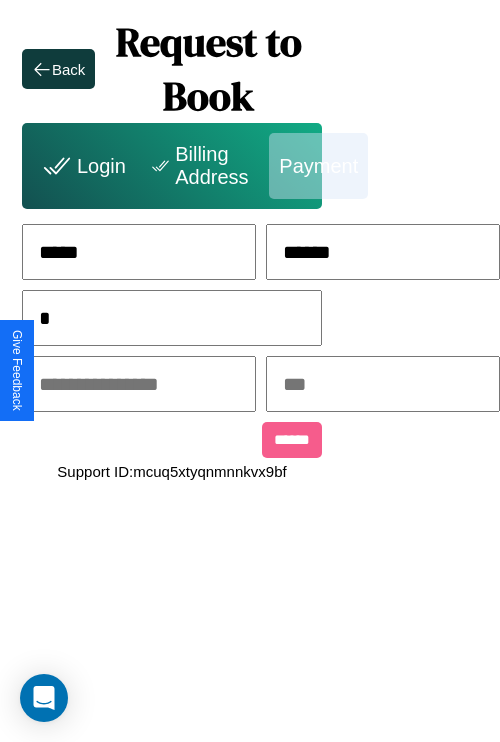 scroll, scrollTop: 0, scrollLeft: 128, axis: horizontal 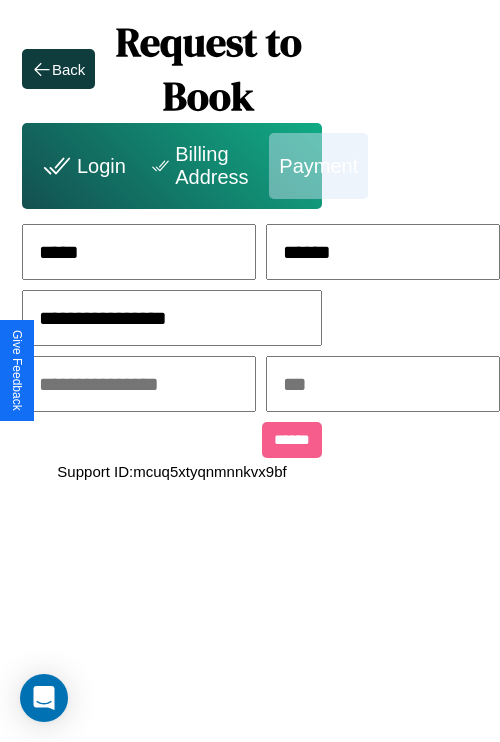 type on "**********" 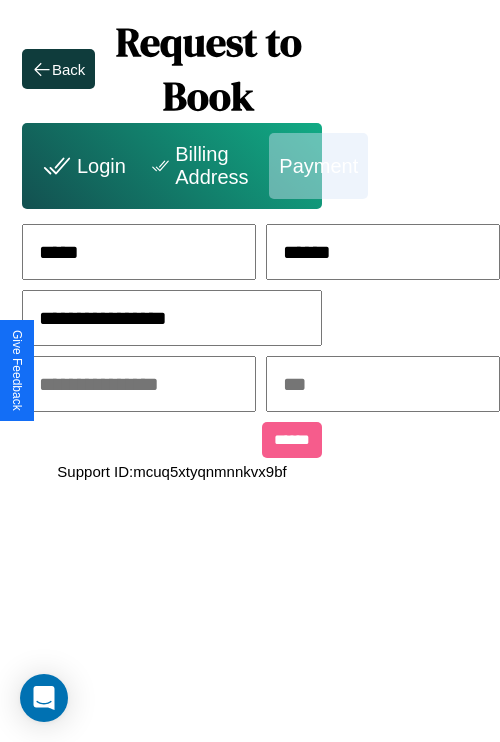 click at bounding box center [139, 384] 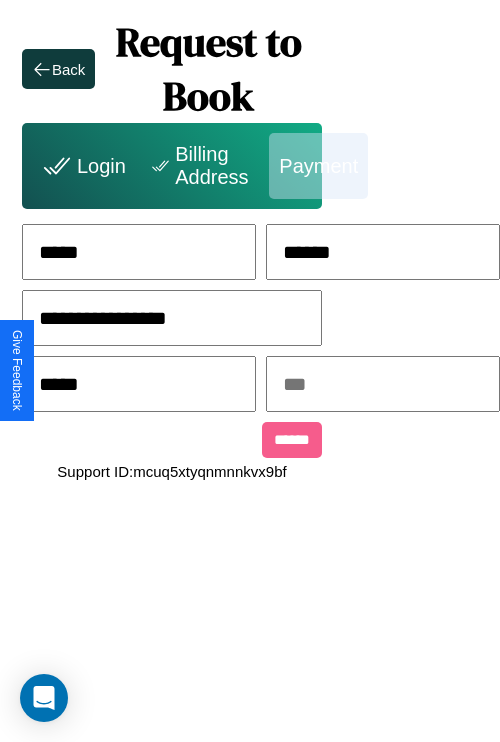 type on "*****" 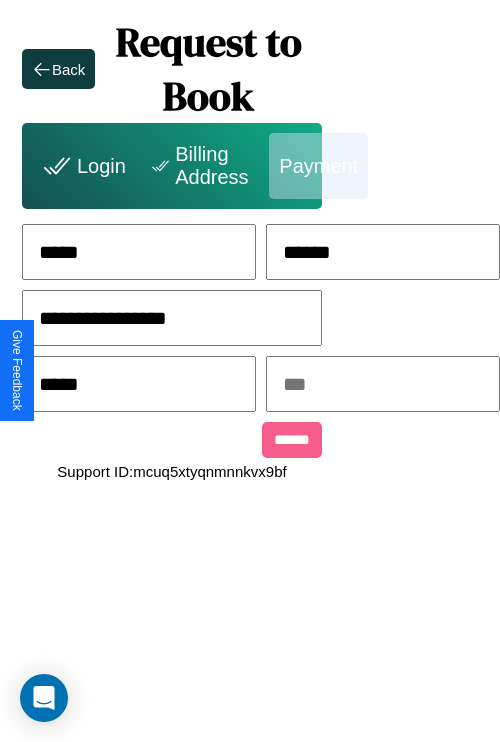 click at bounding box center (383, 384) 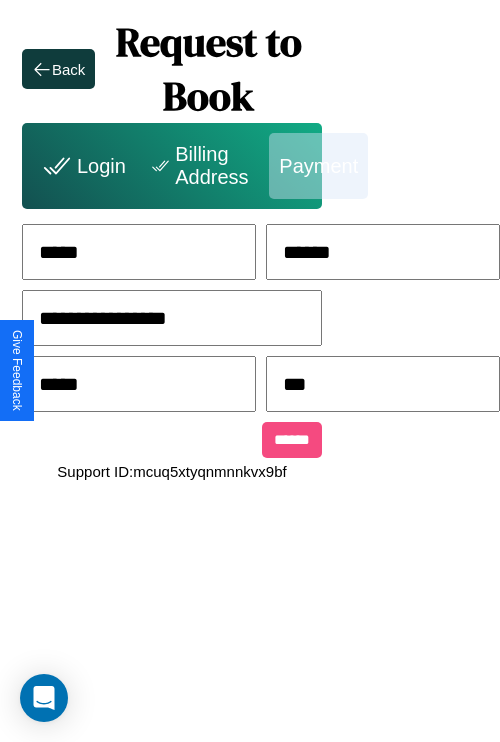 type on "***" 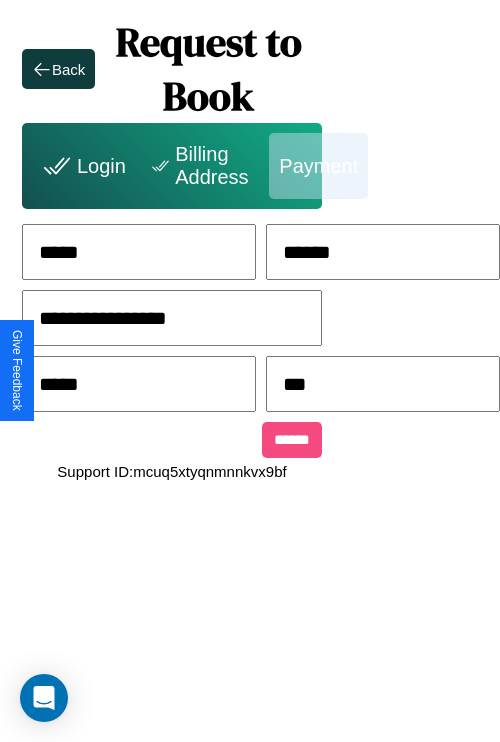 click on "******" at bounding box center (292, 440) 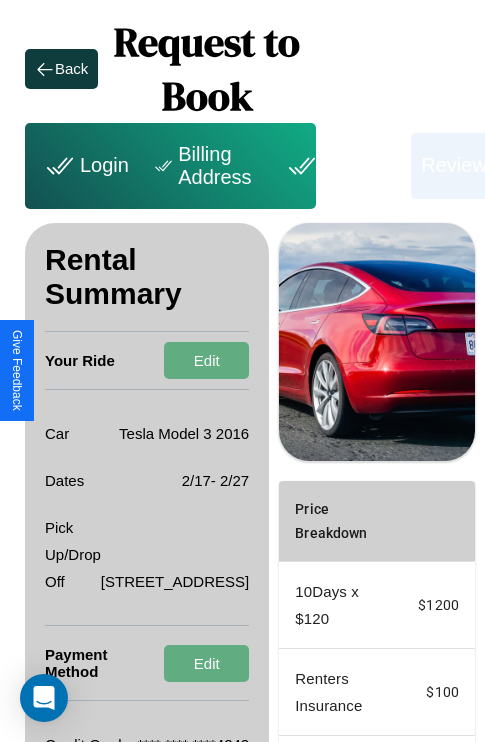 scroll, scrollTop: 328, scrollLeft: 72, axis: both 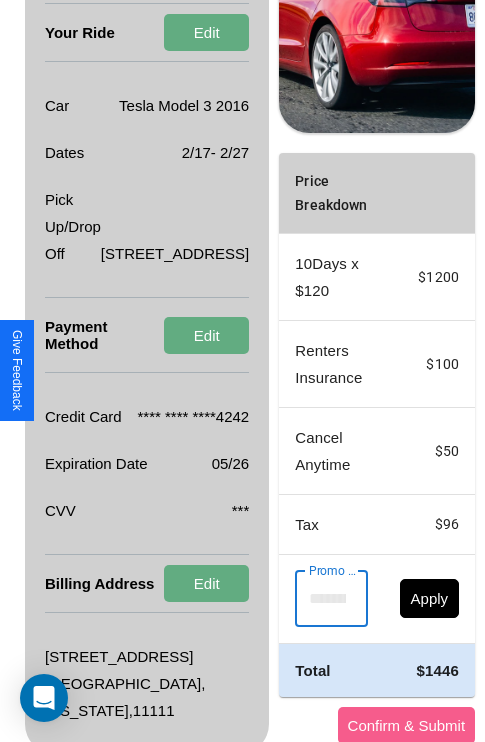 click on "Promo Code" at bounding box center [320, 599] 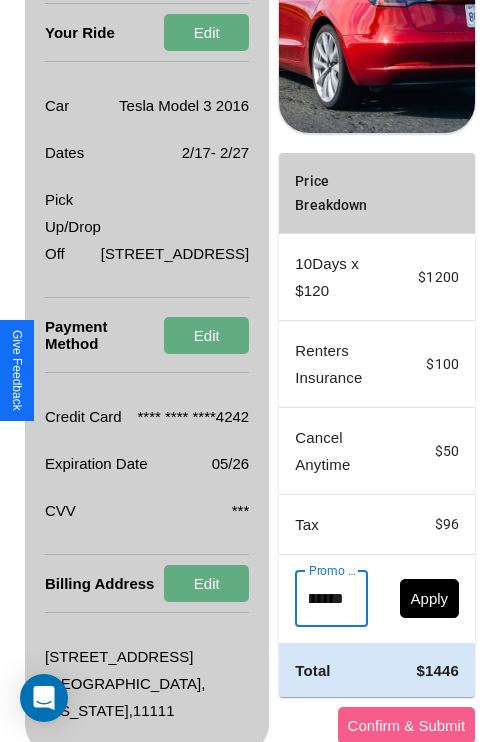 scroll, scrollTop: 0, scrollLeft: 50, axis: horizontal 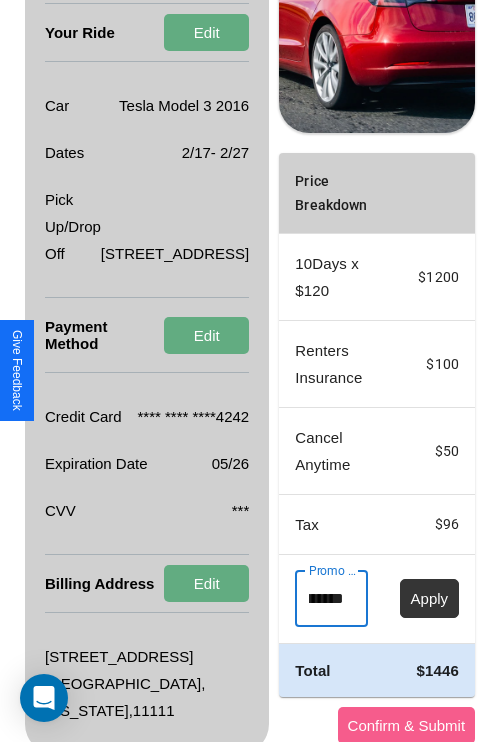 type on "********" 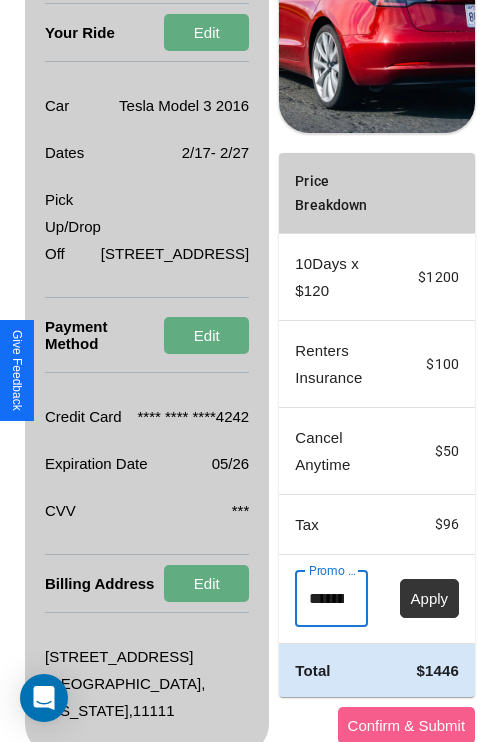 click on "Apply" at bounding box center [430, 598] 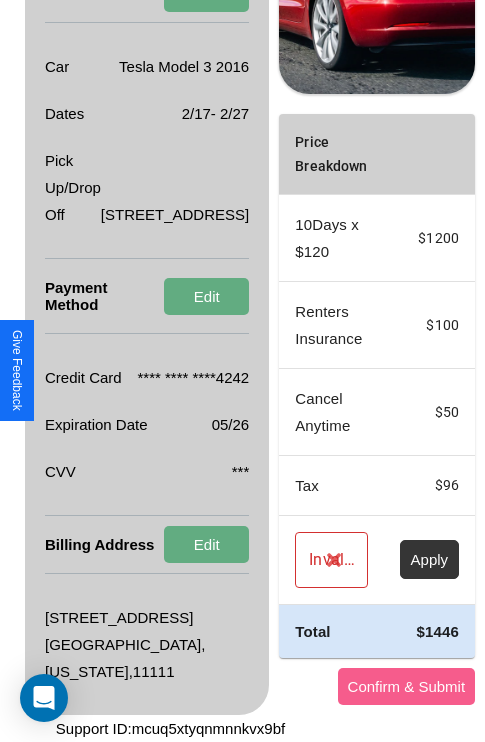 scroll, scrollTop: 482, scrollLeft: 72, axis: both 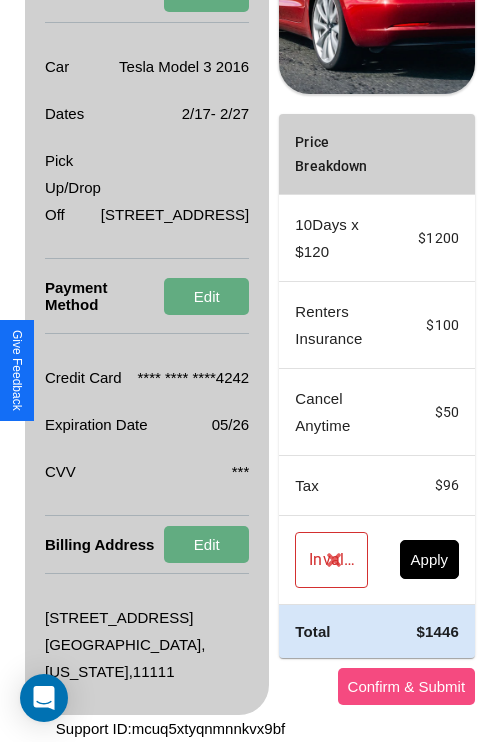 click on "Confirm & Submit" at bounding box center (407, 686) 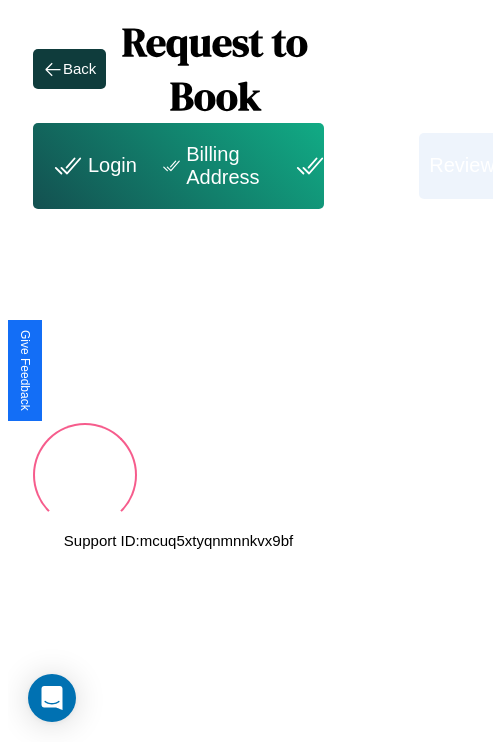 scroll, scrollTop: 0, scrollLeft: 72, axis: horizontal 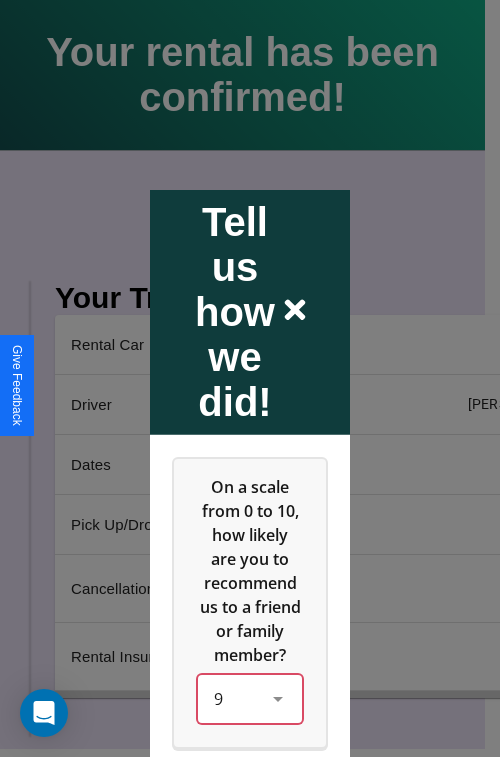 click on "9" at bounding box center [250, 698] 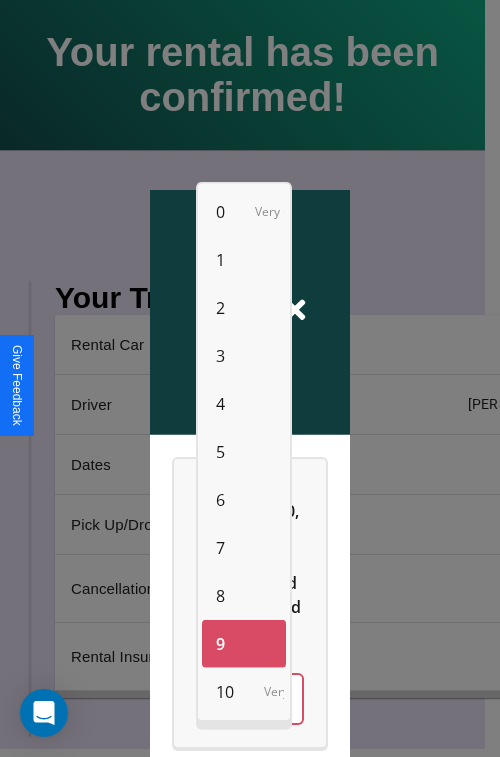 click on "2" at bounding box center (220, 308) 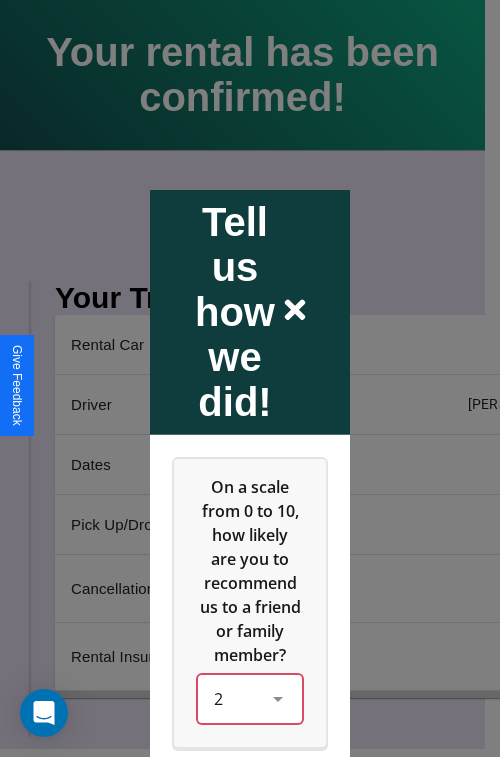 scroll, scrollTop: 334, scrollLeft: 0, axis: vertical 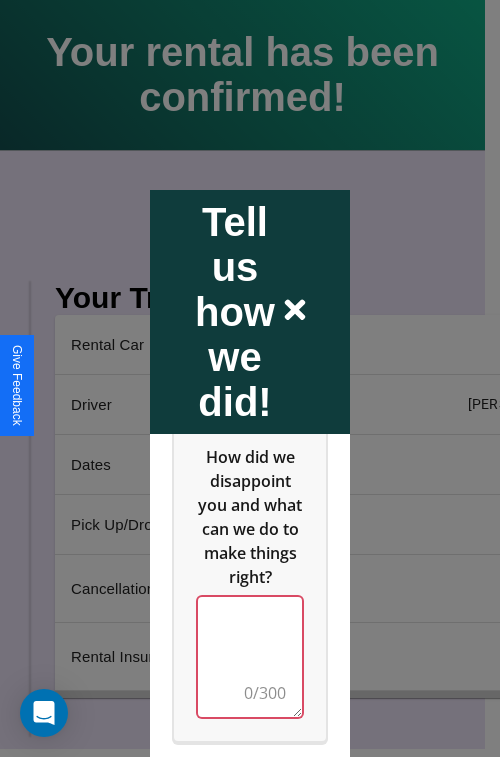 click at bounding box center (250, 656) 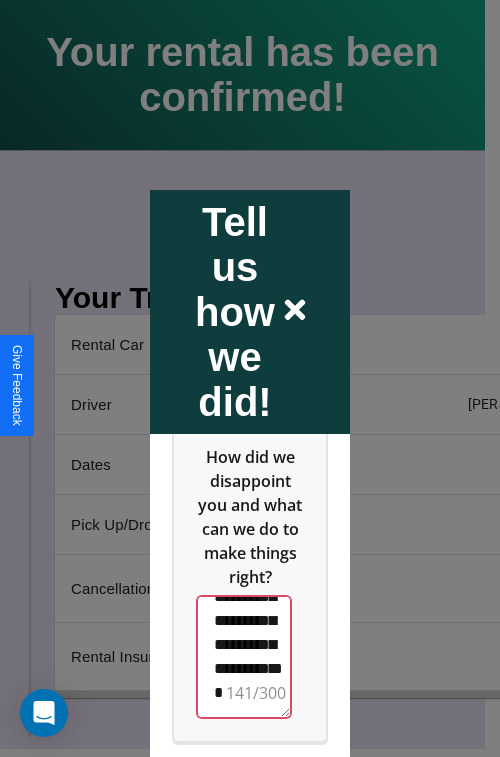 scroll, scrollTop: 564, scrollLeft: 0, axis: vertical 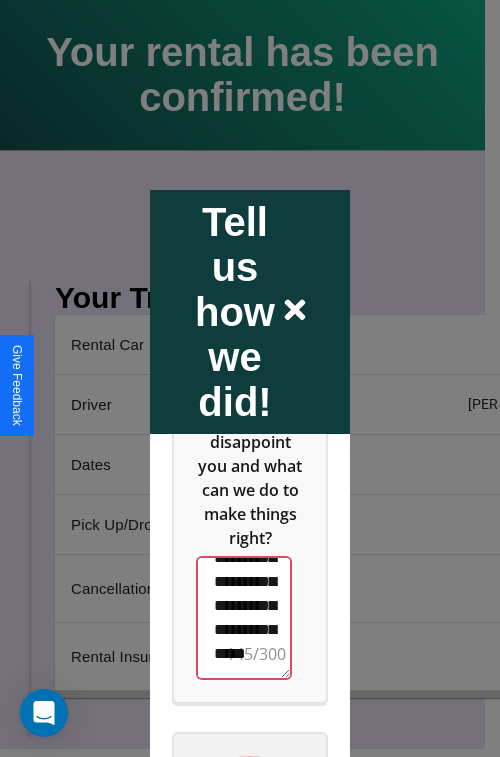 type on "**********" 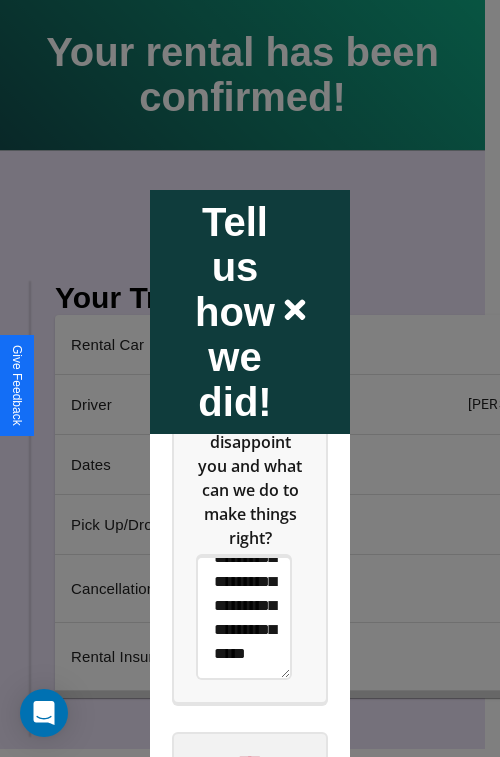 click on "****" at bounding box center (250, 761) 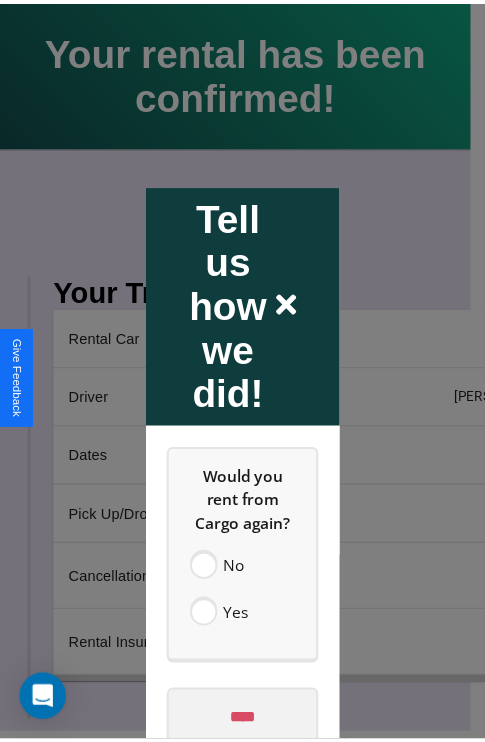 scroll, scrollTop: 0, scrollLeft: 0, axis: both 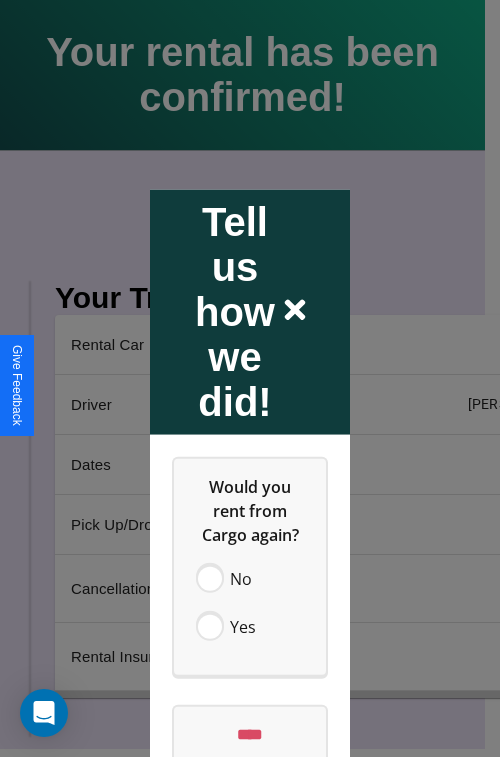 click at bounding box center [250, 378] 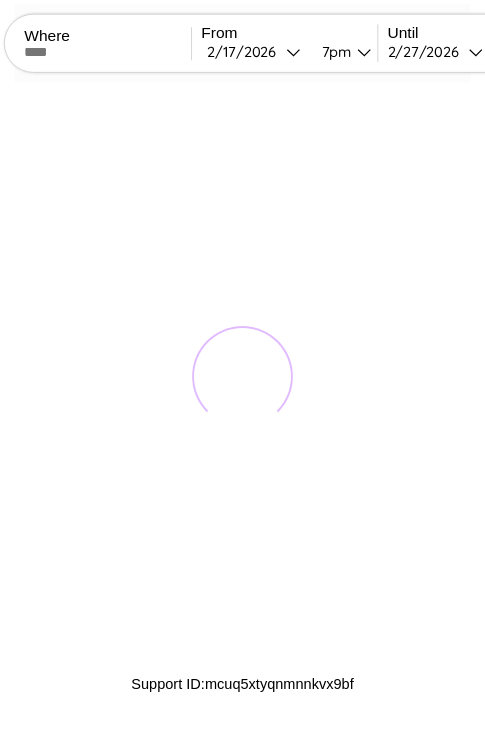 scroll, scrollTop: 0, scrollLeft: 0, axis: both 